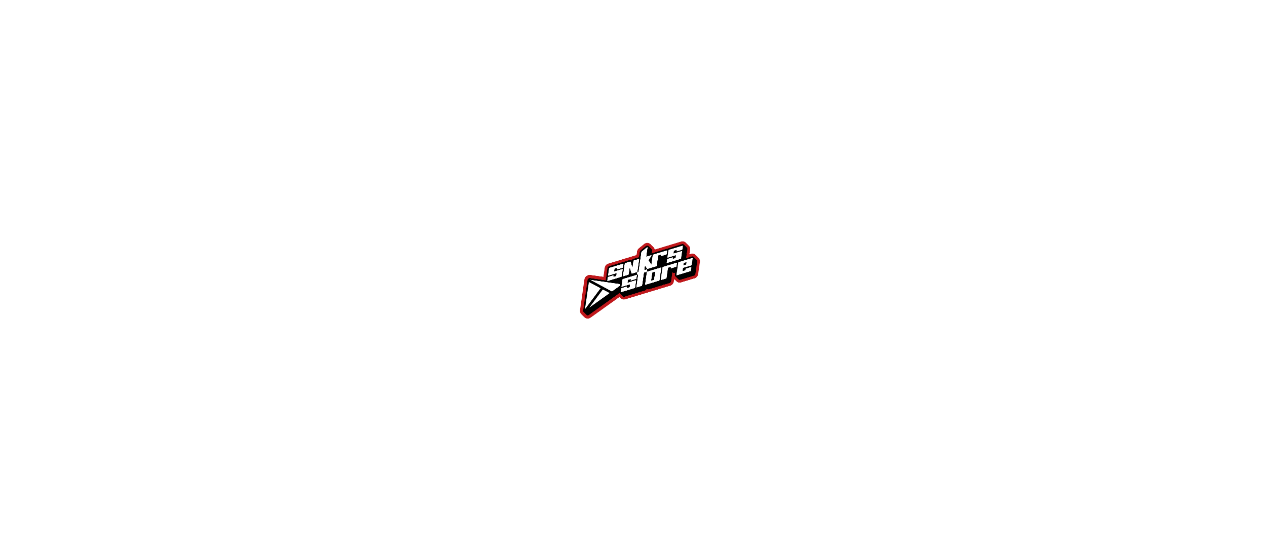 scroll, scrollTop: 0, scrollLeft: 0, axis: both 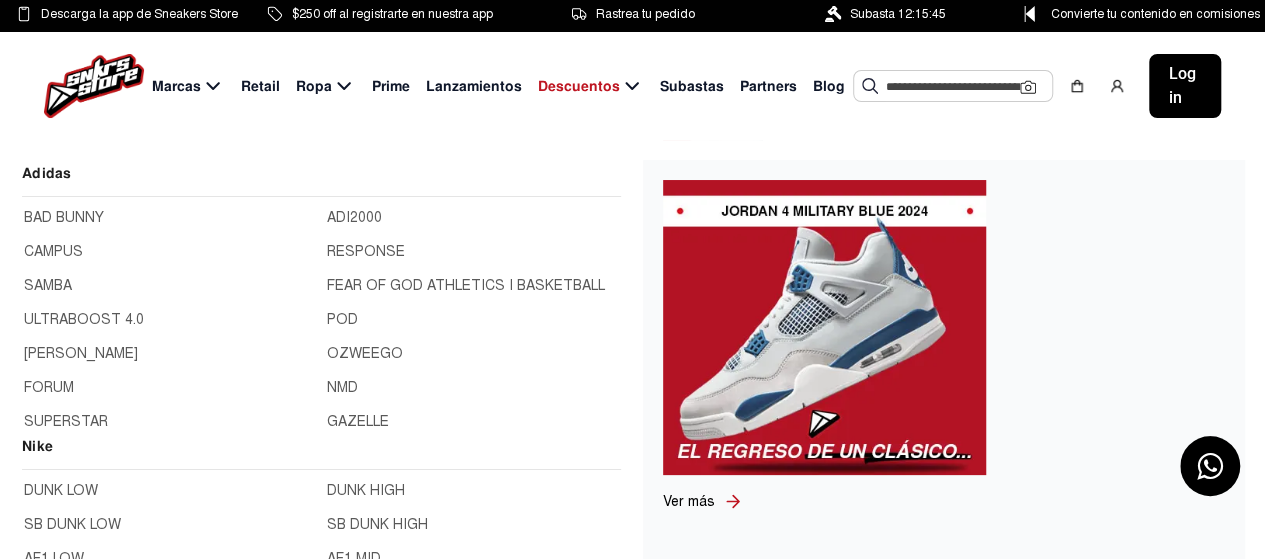 click 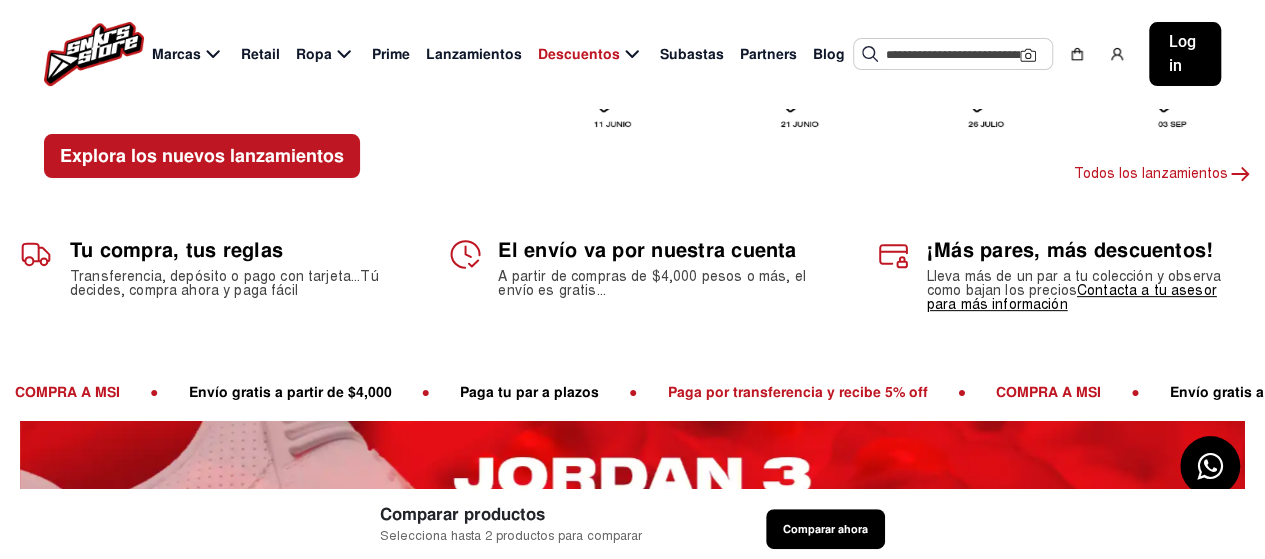 scroll, scrollTop: 0, scrollLeft: 0, axis: both 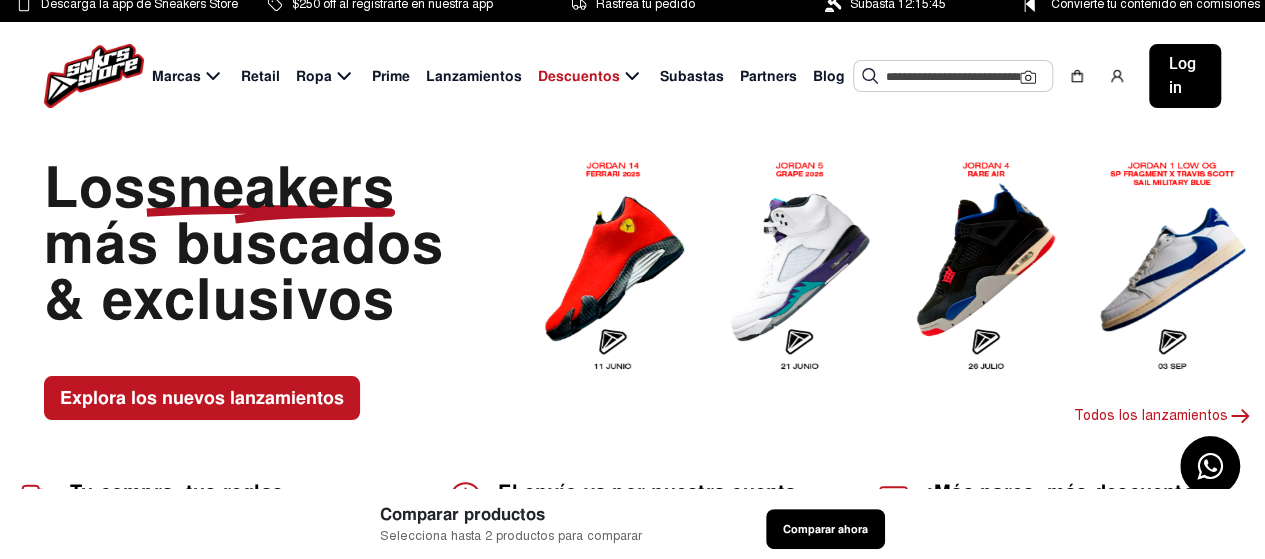 click 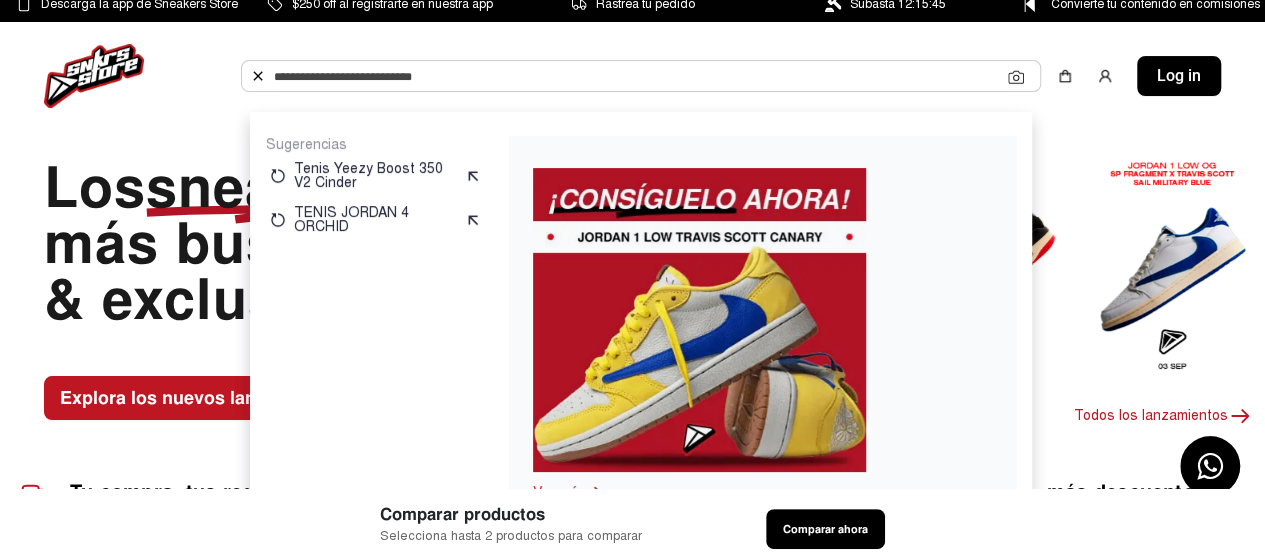 click 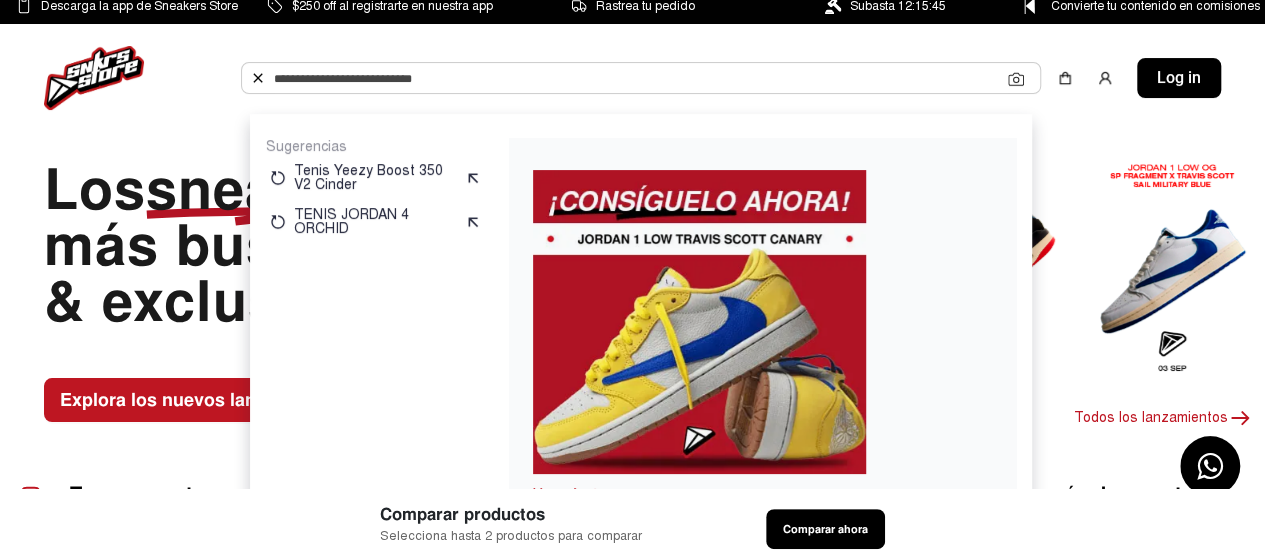 scroll, scrollTop: 2, scrollLeft: 0, axis: vertical 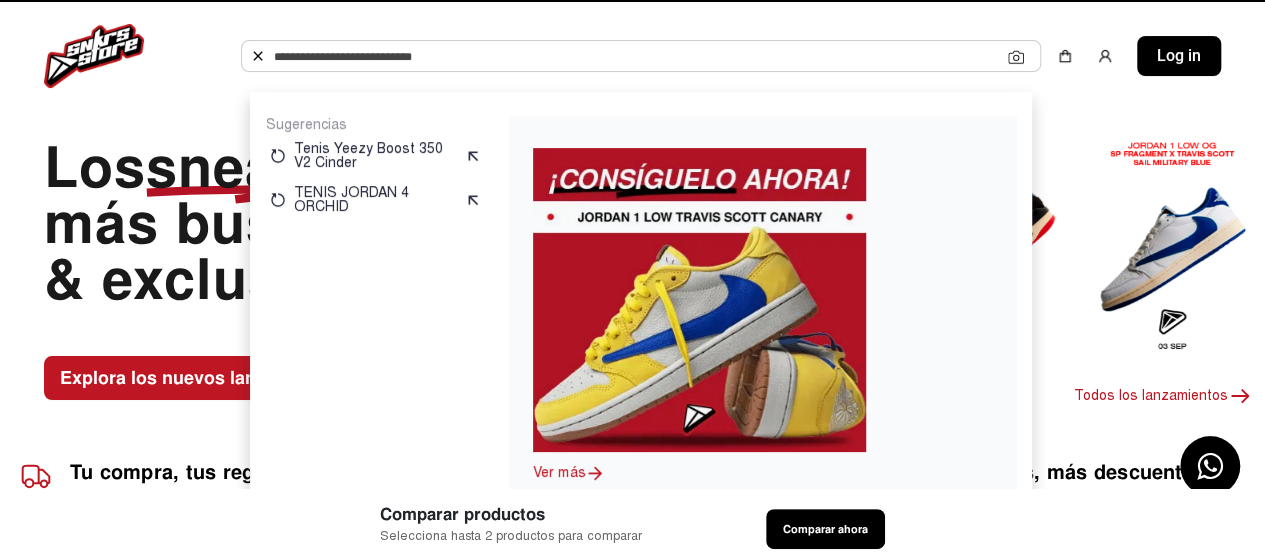 click on "Marcas  Retail  Ropa  Prime  Lanzamientos  Descuentos  Subastas  Partners  Blog  Sugerencias Tenis Yeezy Boost 350 V2 Cinder TENIS JORDAN 4 ORCHID Ver más Log in" 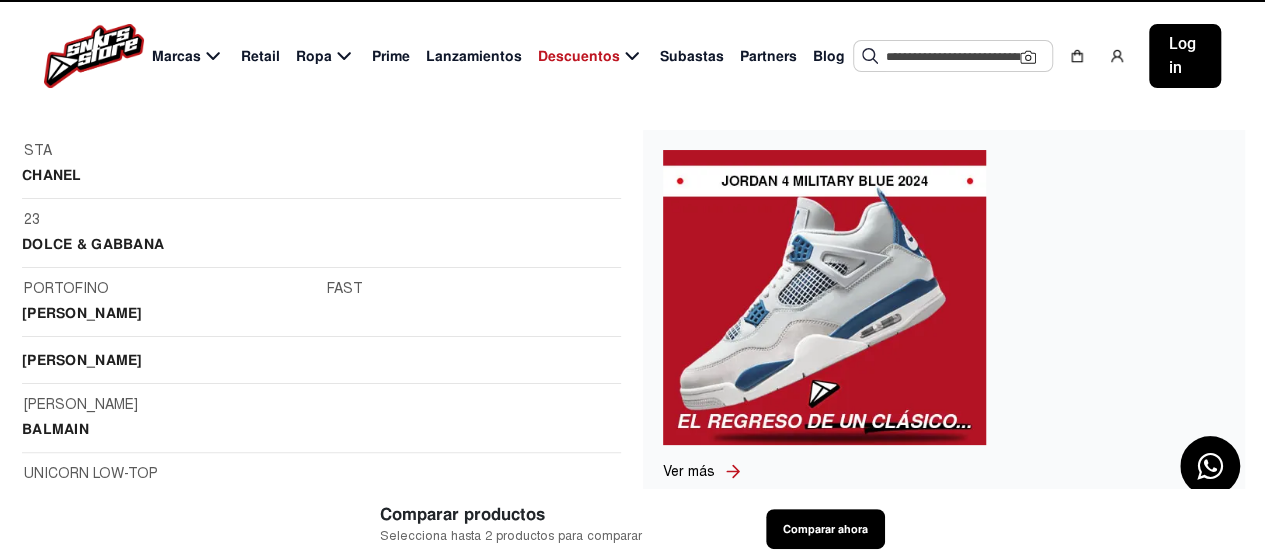scroll, scrollTop: 3582, scrollLeft: 0, axis: vertical 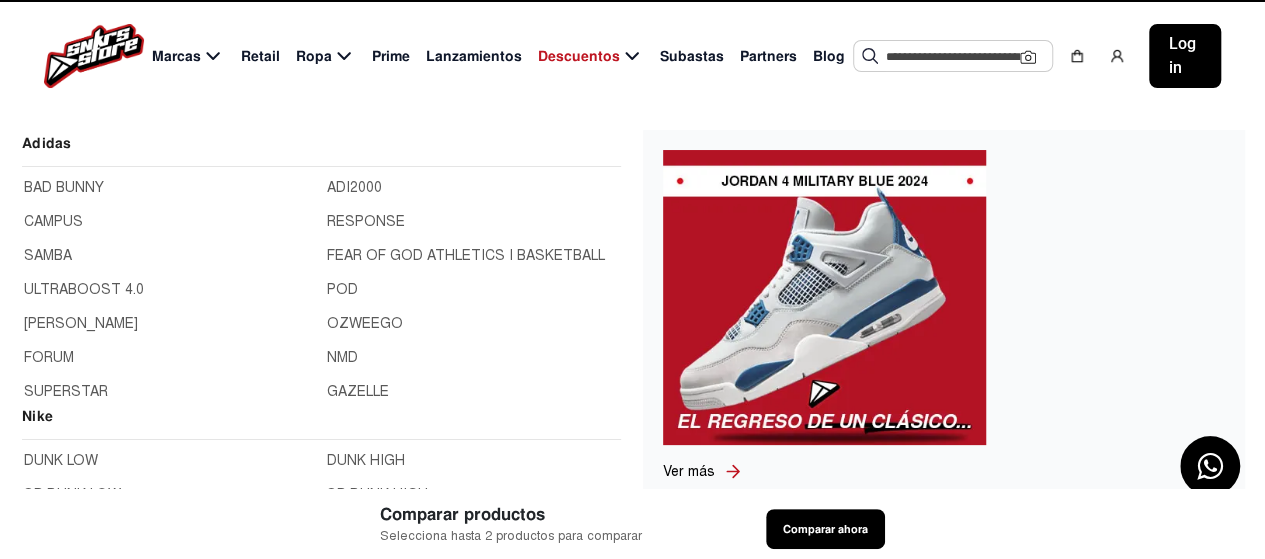 click 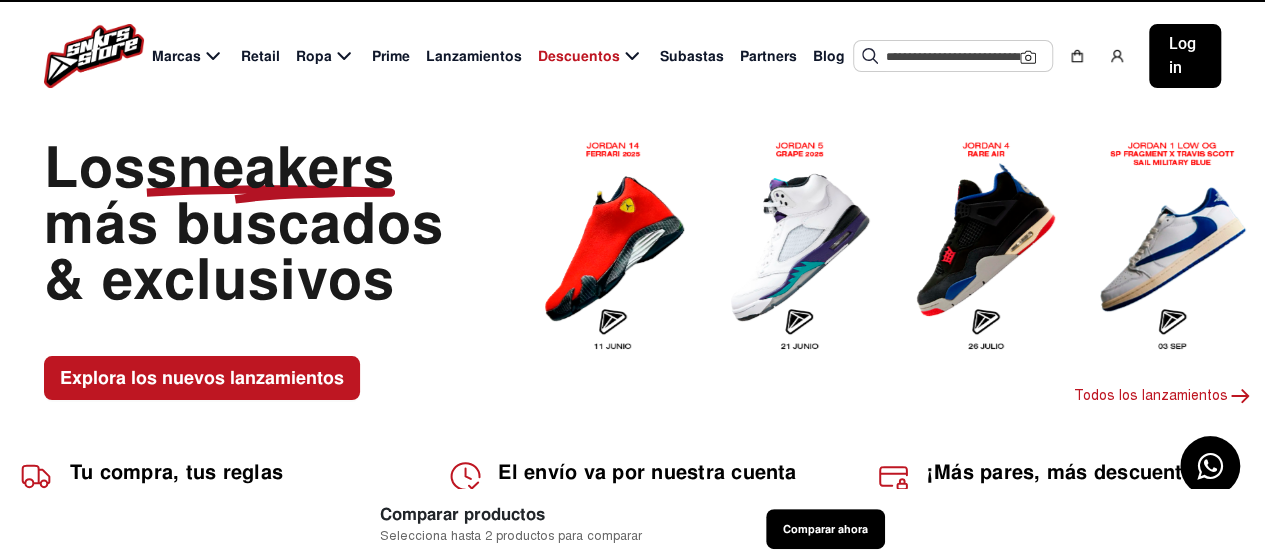 click 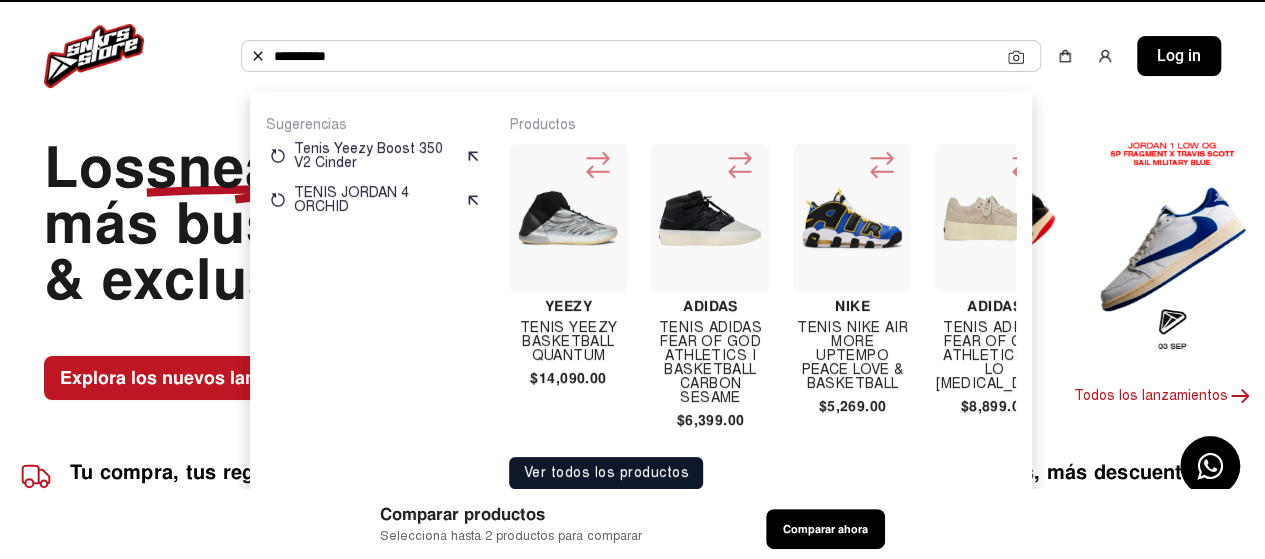 type on "**********" 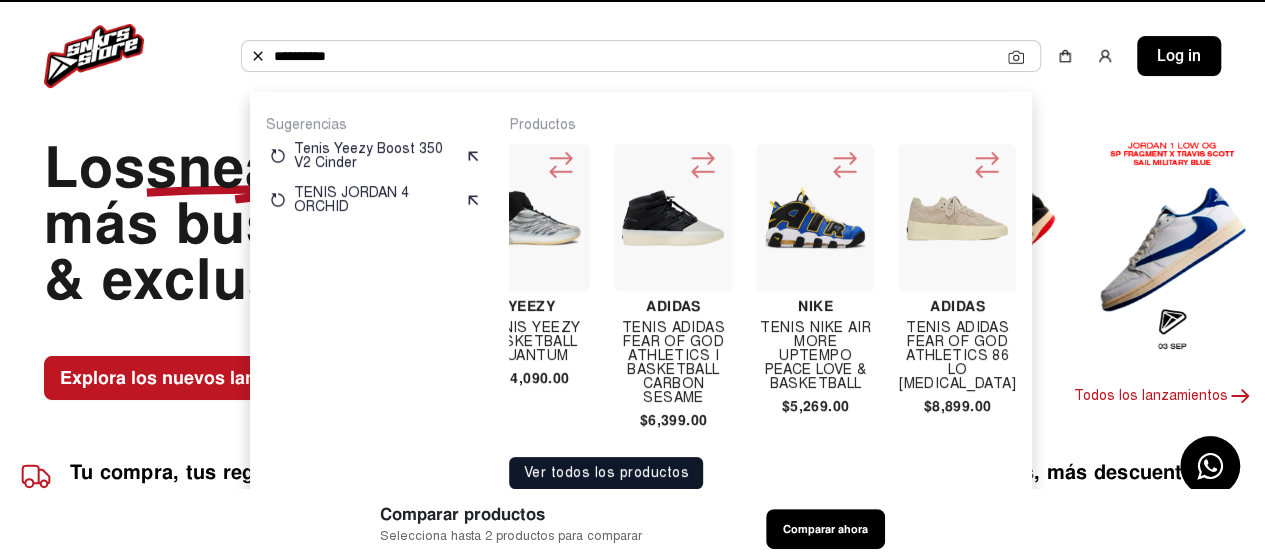 click on "Ver todos los productos" 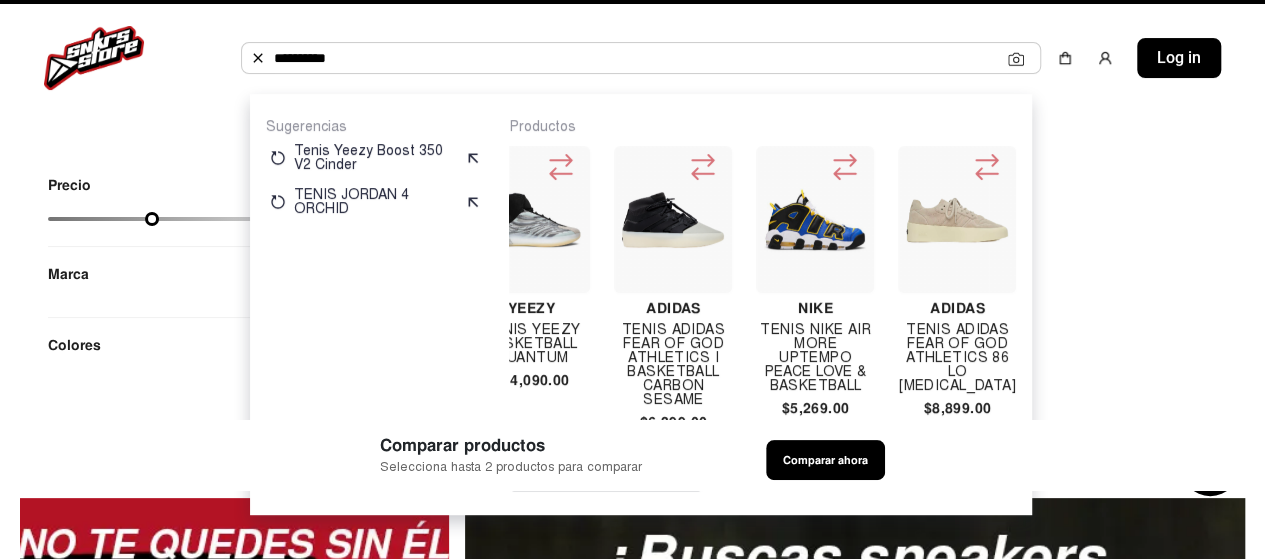 scroll, scrollTop: 0, scrollLeft: 0, axis: both 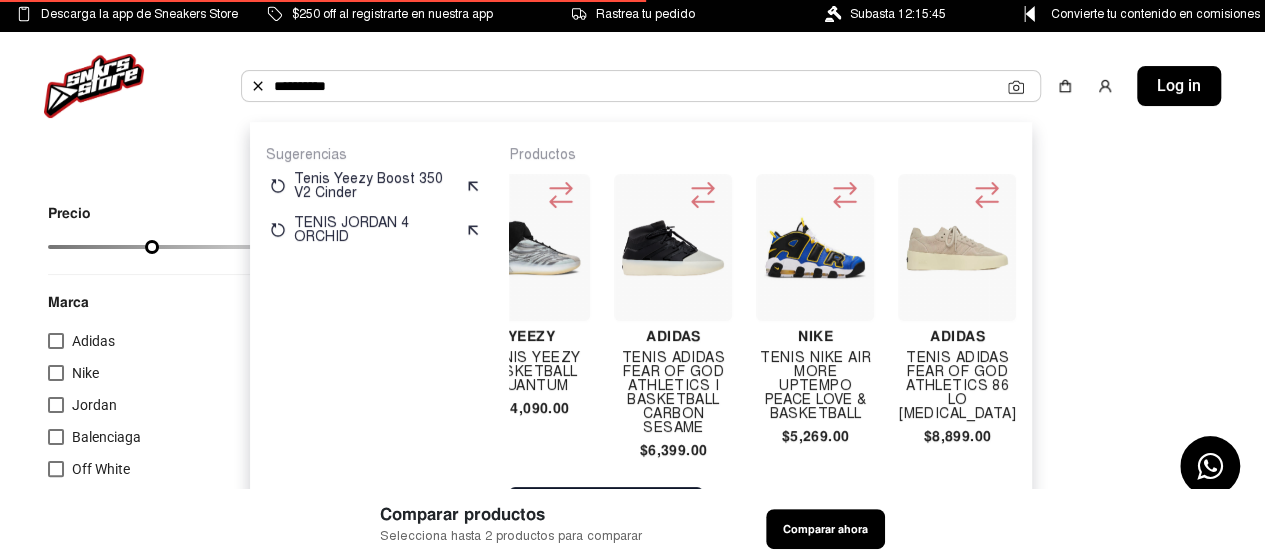 click on "Precio  Marca    Adidas     Nike     Jordan     Balenciaga     Off White     Yeezy     Versace     Gucci     Louis Vuitton     Converse     Kaws     Dior     Timberland     Supreme     Sneaker Store     Alexander McQueen     Otros     Golden Goose     New Balance     Amiri     CROCS     MSCHF     VEJA     A BATHING APE BAPE     CHANEL     DOLCE & GABBANA     RICK OWENS     STANLEY     BALMAIN     PUMA  Colores    ROJO     AZUL     NARANJA     AMARILLO     VERDE     BLANCO     NEGRO     ROSA     CAFE     NARANJA     GRIS     DORADO     PLATEADO     MORADO     CREMA     AQUA     MARRÓN      OLIVA     OCRE     BRONCE     VINO      BEIGE     CAMUFLAJE     MELÓN     VIOLETA     NEÓN      MAGENTA       FUCHSIA     LILA     TURQUEZA   Limpiar filtro   Aplicar filtro" 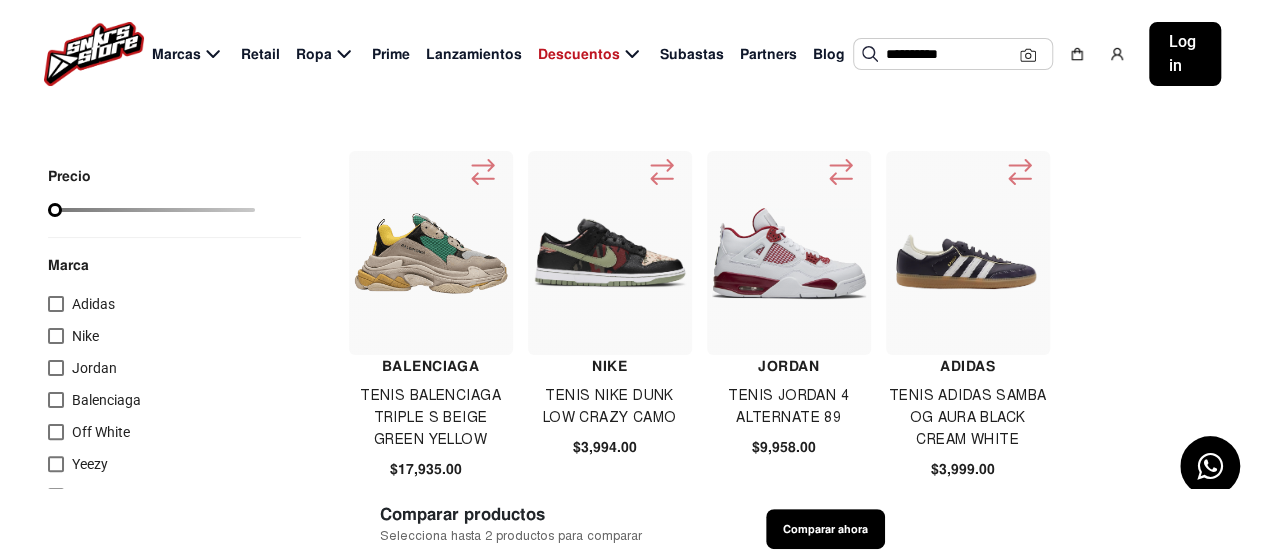 scroll, scrollTop: 0, scrollLeft: 0, axis: both 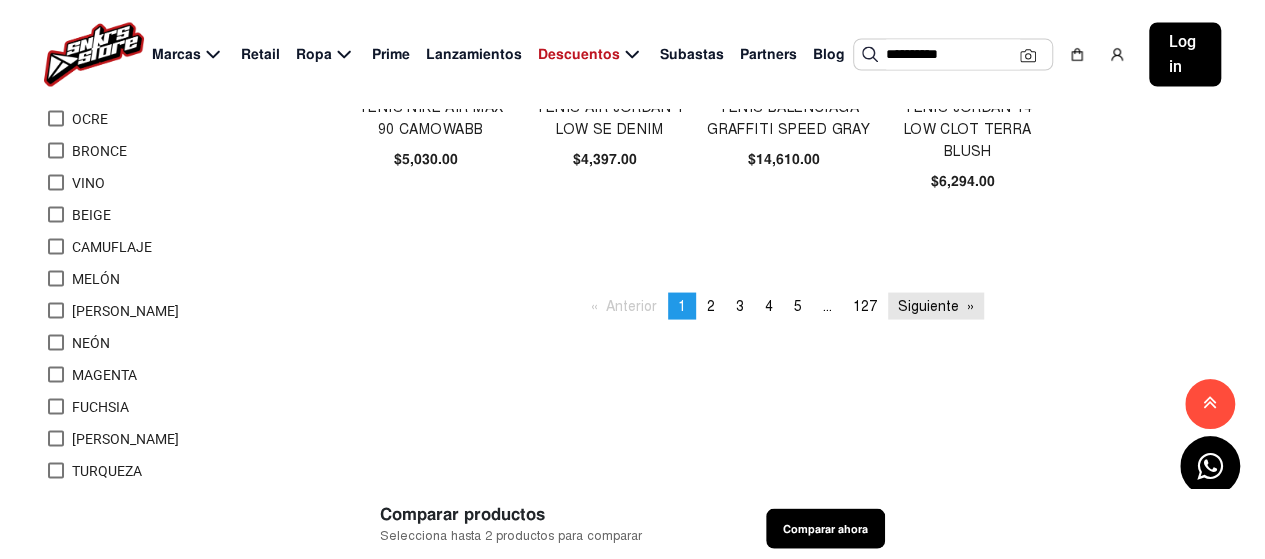 click on "Siguiente  page" 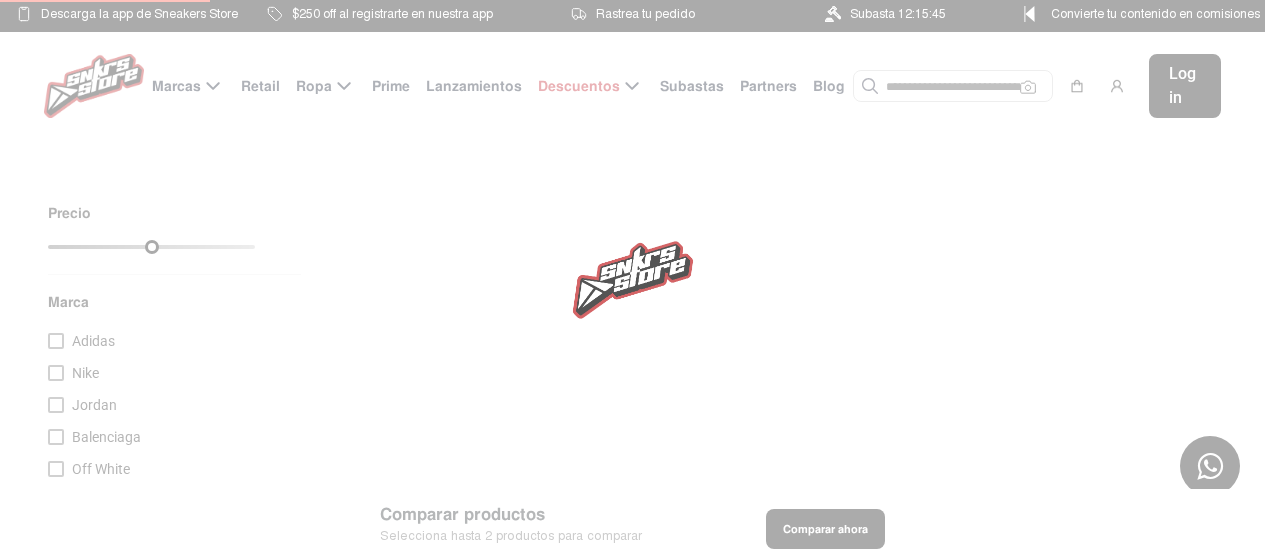 scroll, scrollTop: 0, scrollLeft: 0, axis: both 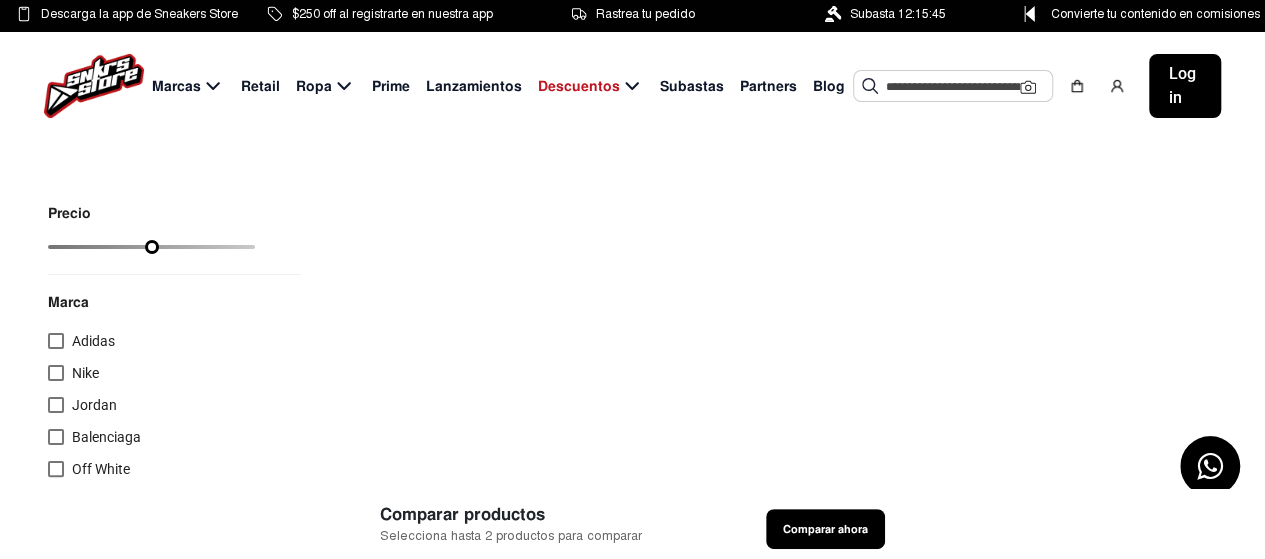 click on "Contactar un asesor Descarga la app de Sneakers Store $250 off al registrarte en nuestra app  Rastrea tu pedido Subasta 12:15:45 Convierte tu contenido en comisiones Marcas  Retail  Ropa  Prime  Lanzamientos  Descuentos  Subastas  Partners  Blog  Sugerencias Tenis Yeezy Boost 350 V2 Cinder TENIS JORDAN 4 ORCHID Ver más Log in  Precio  Marca    Adidas     Nike     Jordan     Balenciaga     Off White     Yeezy     Versace     Gucci     Louis Vuitton     Converse     Kaws     Dior     Timberland     Supreme     Sneaker Store     Alexander McQueen     Otros     Golden Goose     New Balance     Amiri     CROCS     MSCHF     VEJA     A BATHING APE BAPE     CHANEL     DOLCE & GABBANA     RICK OWENS     STANLEY     BALMAIN     PUMA  Colores    ROJO     AZUL     NARANJA     AMARILLO     VERDE     BLANCO     NEGRO     ROSA     CAFE     NARANJA     GRIS     DORADO     PLATEADO     MORADO     CREMA     AQUA     MARRÓN      OLIVA" at bounding box center (632, 279) 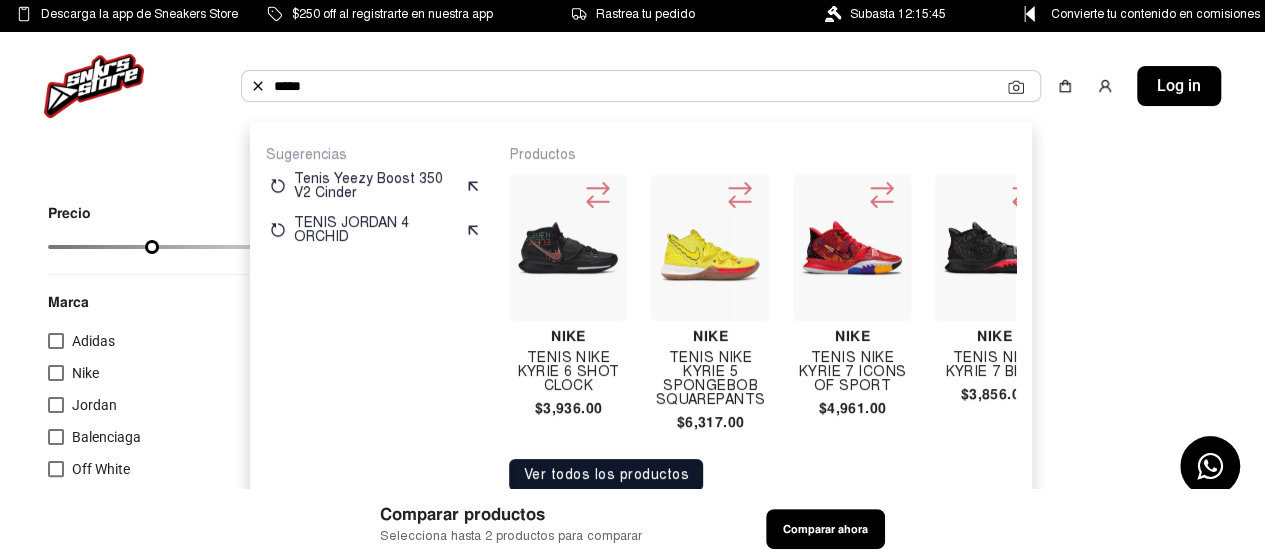 type on "*****" 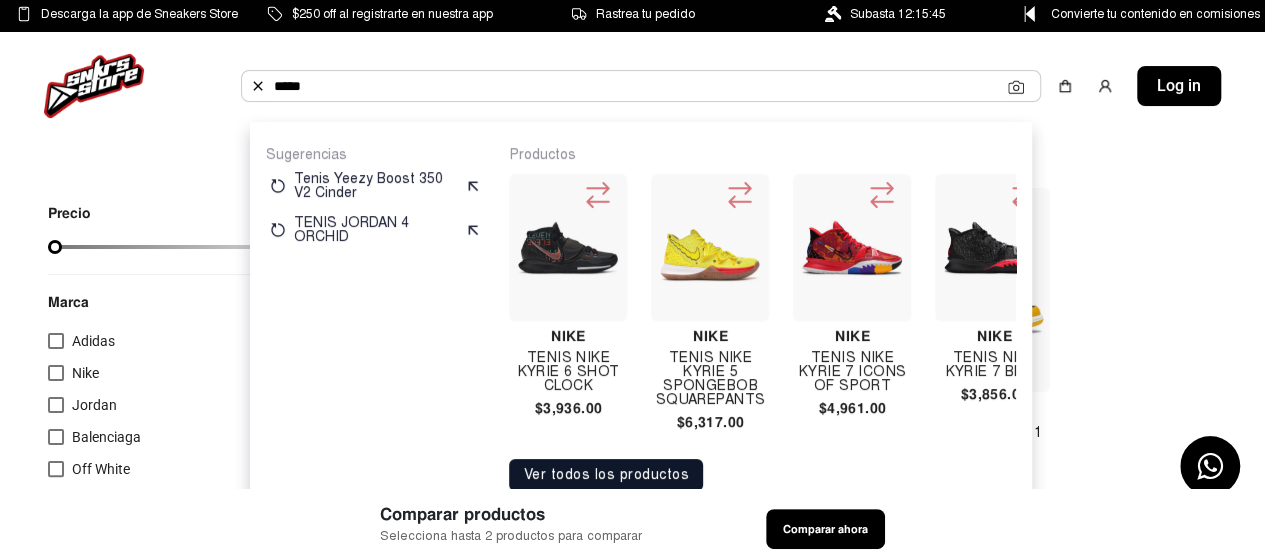 click on "Ver todos los productos" 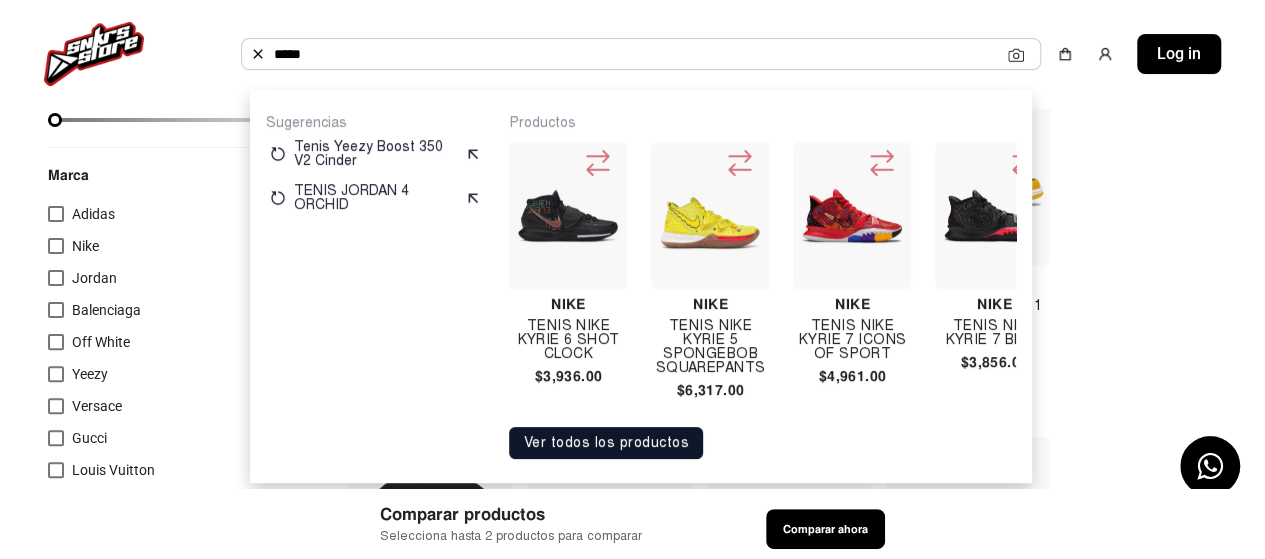 scroll, scrollTop: 188, scrollLeft: 0, axis: vertical 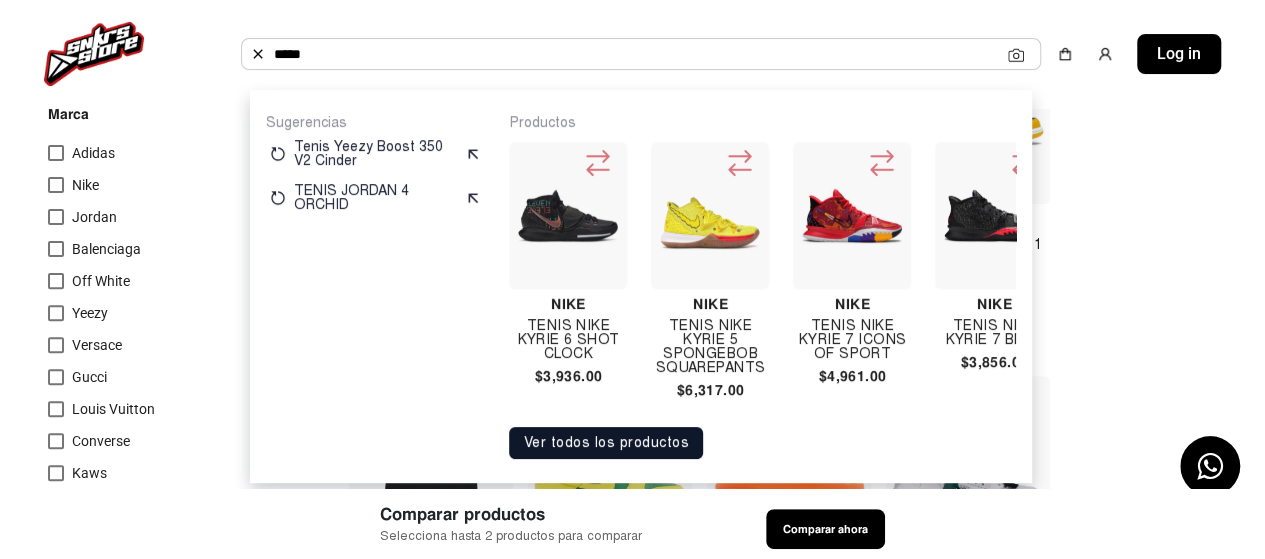click on "Ver todos los productos" 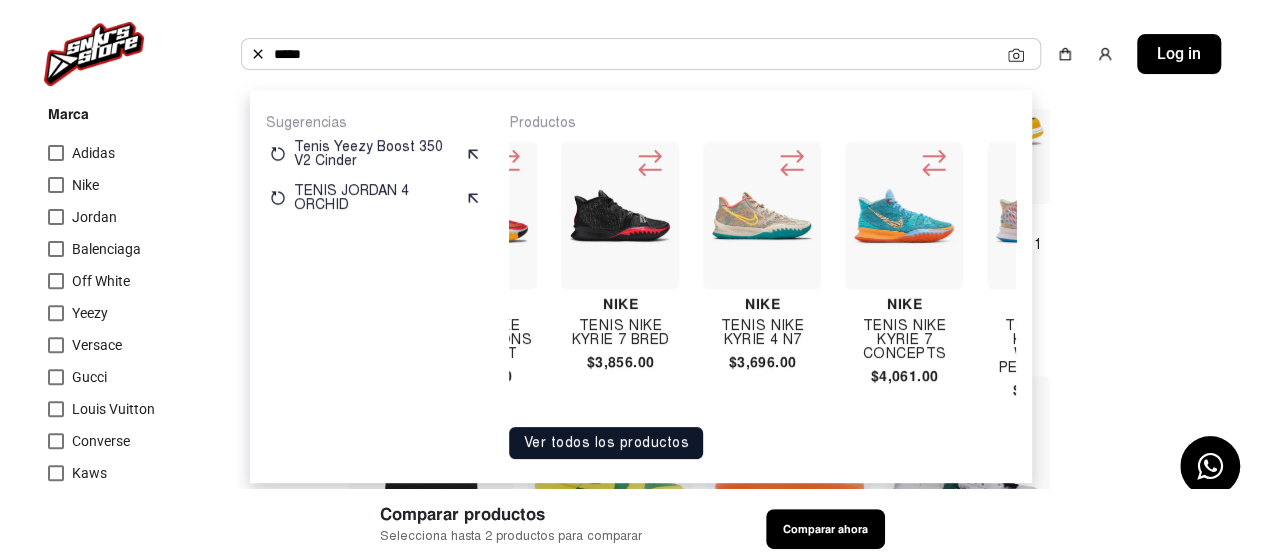 scroll, scrollTop: 0, scrollLeft: 394, axis: horizontal 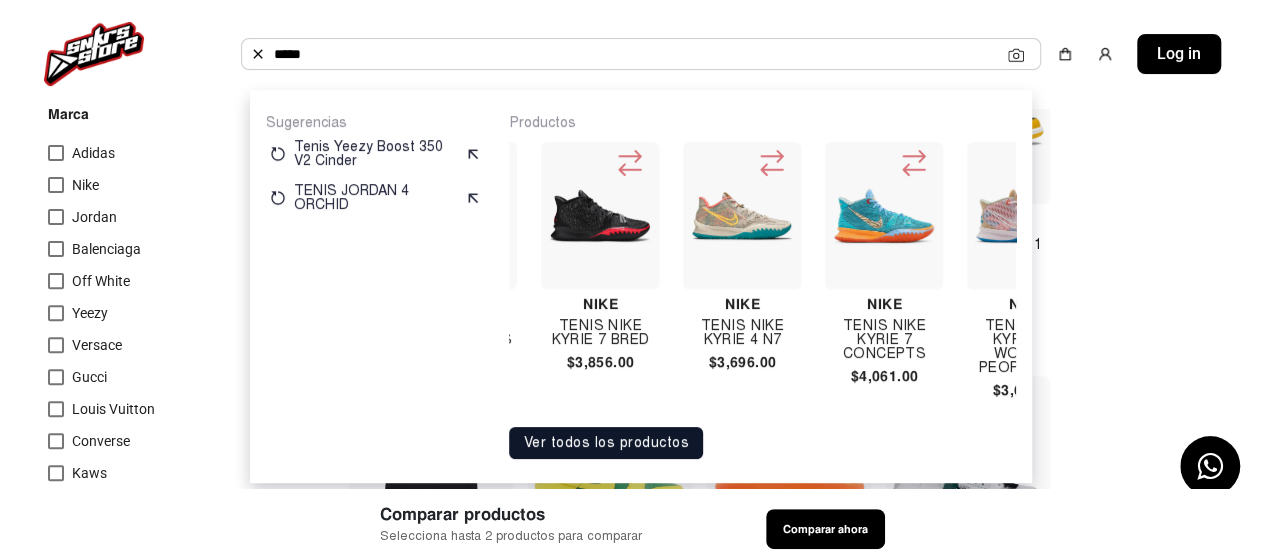 click on "Ver todos los productos" 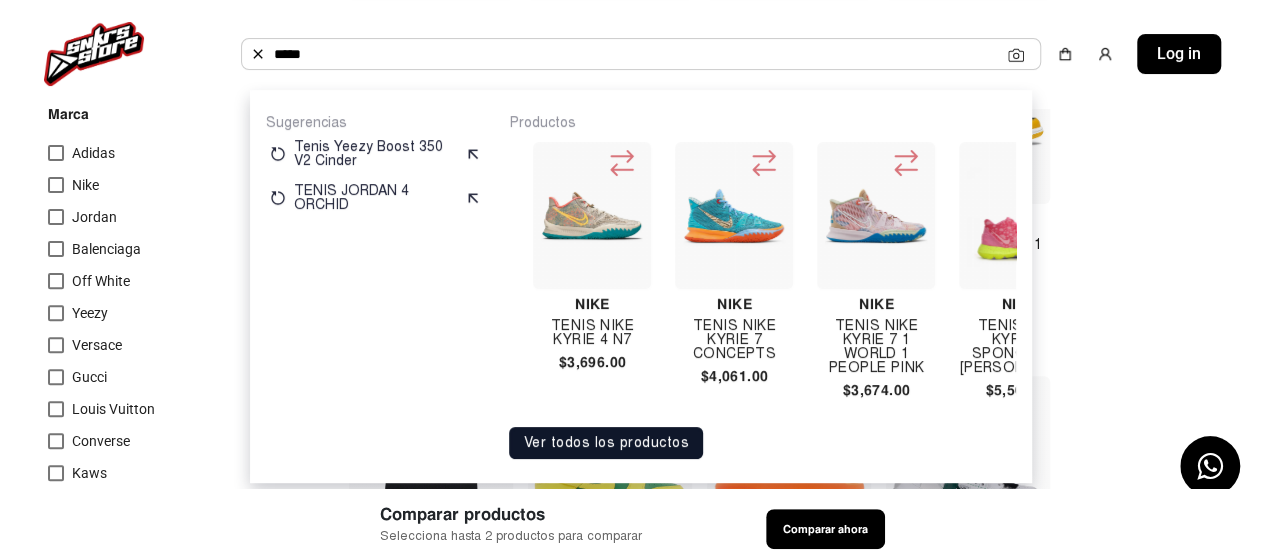 scroll, scrollTop: 0, scrollLeft: 554, axis: horizontal 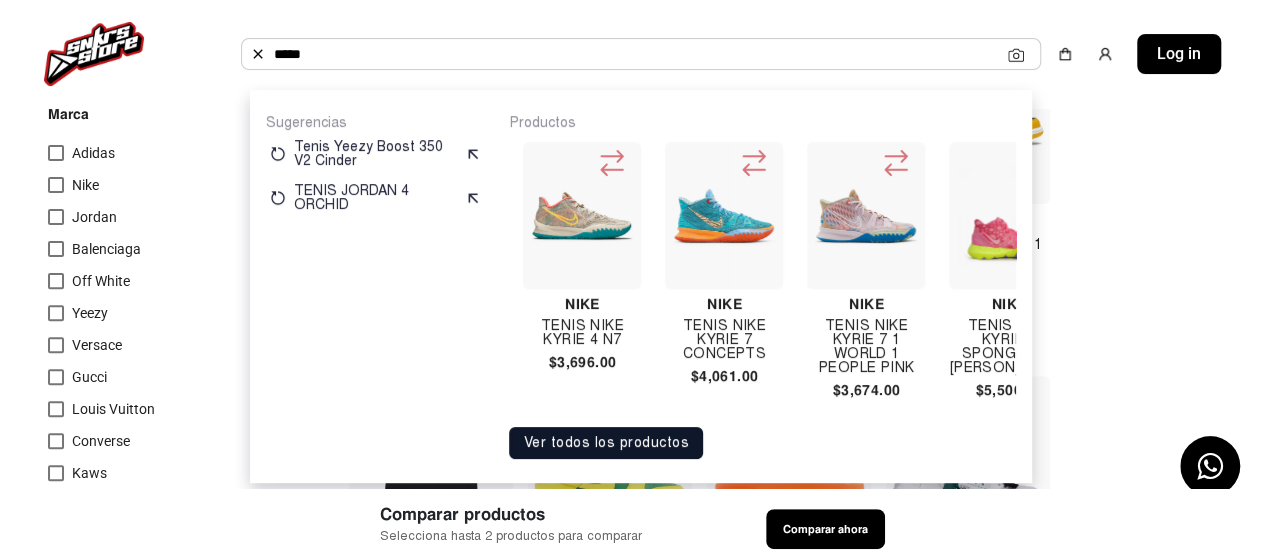 click on "Productos Nike Tenis Nike Kyrie 6 Shot Clock   $3,936.00  Nike Tenis Nike Kyrie 5 Spongebob Squarepants  $6,317.00  Nike Tenis Nike Kyrie 7 Icons Of Sport   $4,961.00  Nike Tenis Nike Kyrie 7 Bred  $3,856.00  Nike Tenis Nike Kyrie 4 N7  $3,696.00  Nike Tenis Nike Kyrie 7 Concepts  $4,061.00  Nike Tenis Nike Kyrie 7 1 World 1 People Pink  $3,674.00  Nike Tenis Nike Kyrie 5 Spongebob Patrick  $5,500.00  Nike Tenis Nike Kyrie 6 N7   $4,015.00   Ver todos los productos" 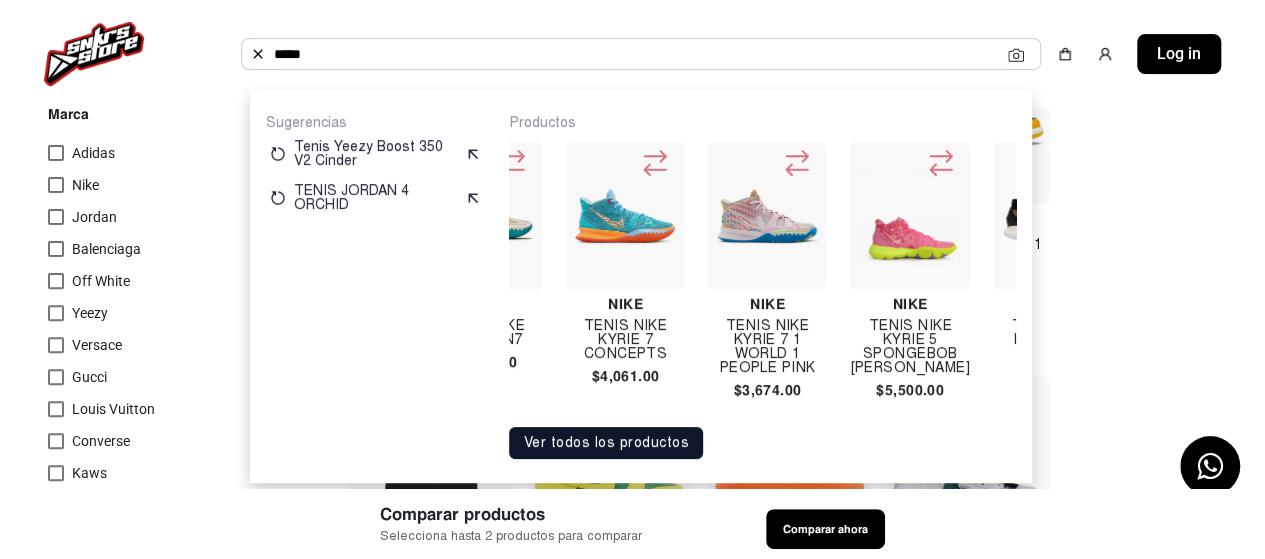 scroll, scrollTop: 0, scrollLeft: 658, axis: horizontal 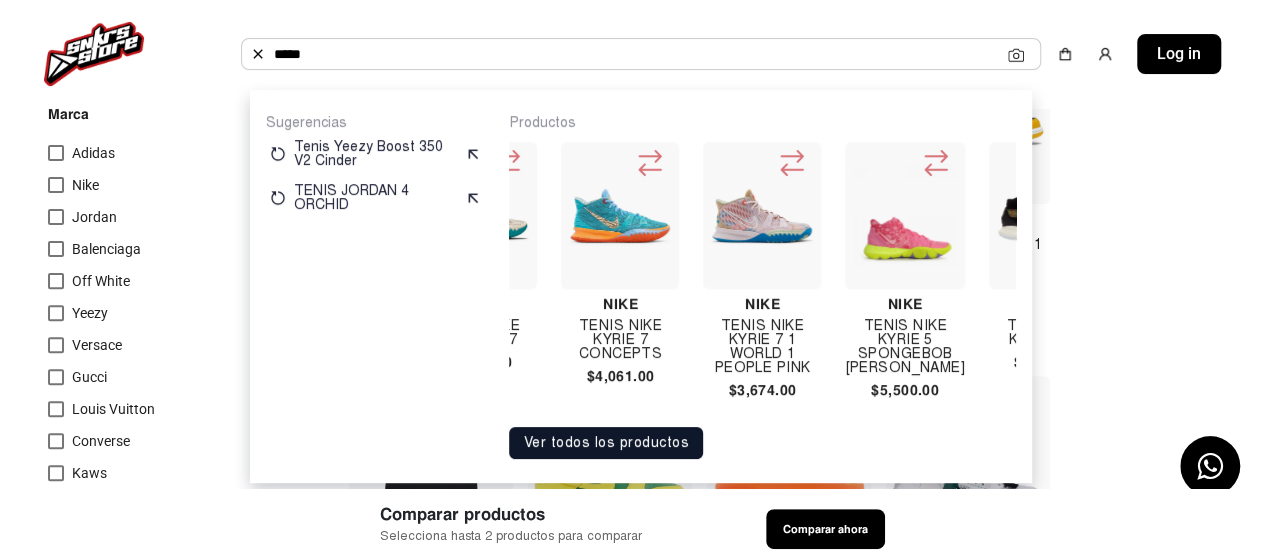 click on "Ver todos los productos" 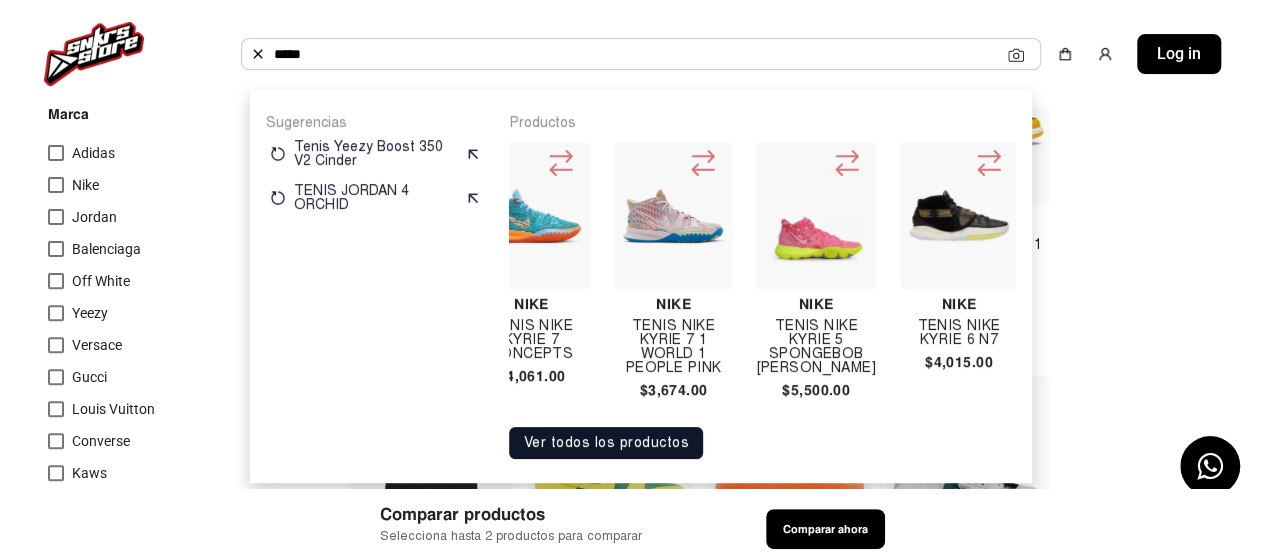 click on "Ver todos los productos" 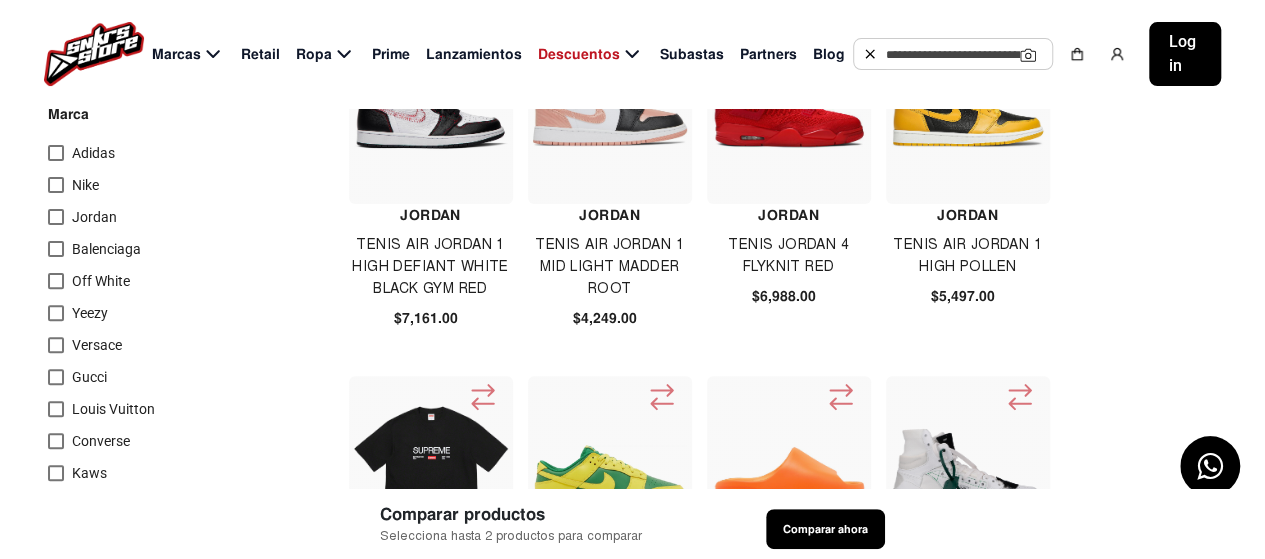 click 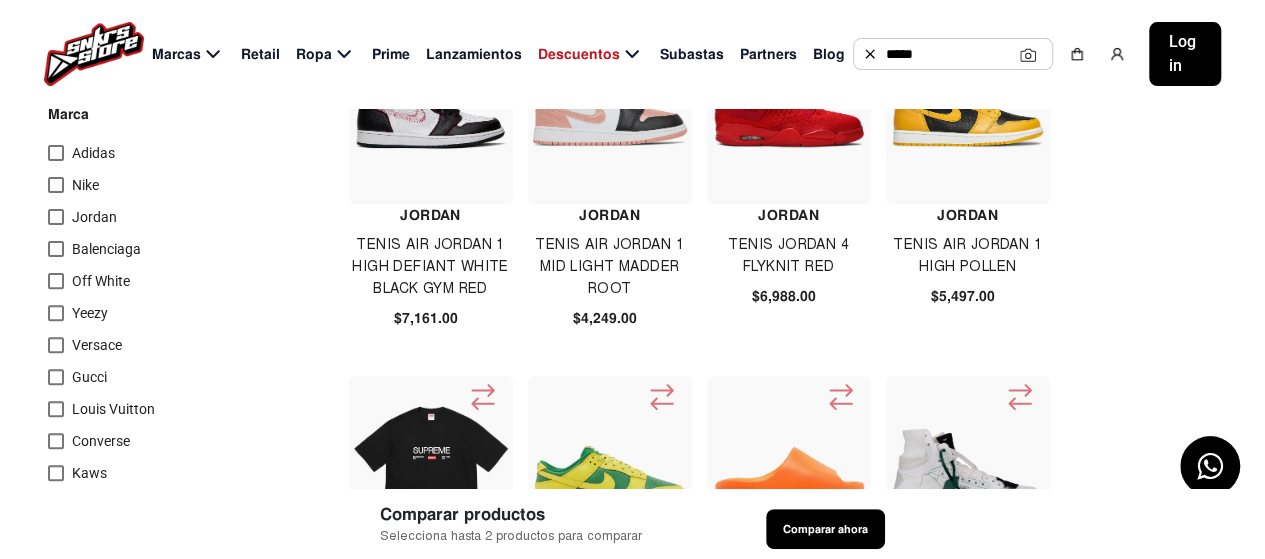 type on "*****" 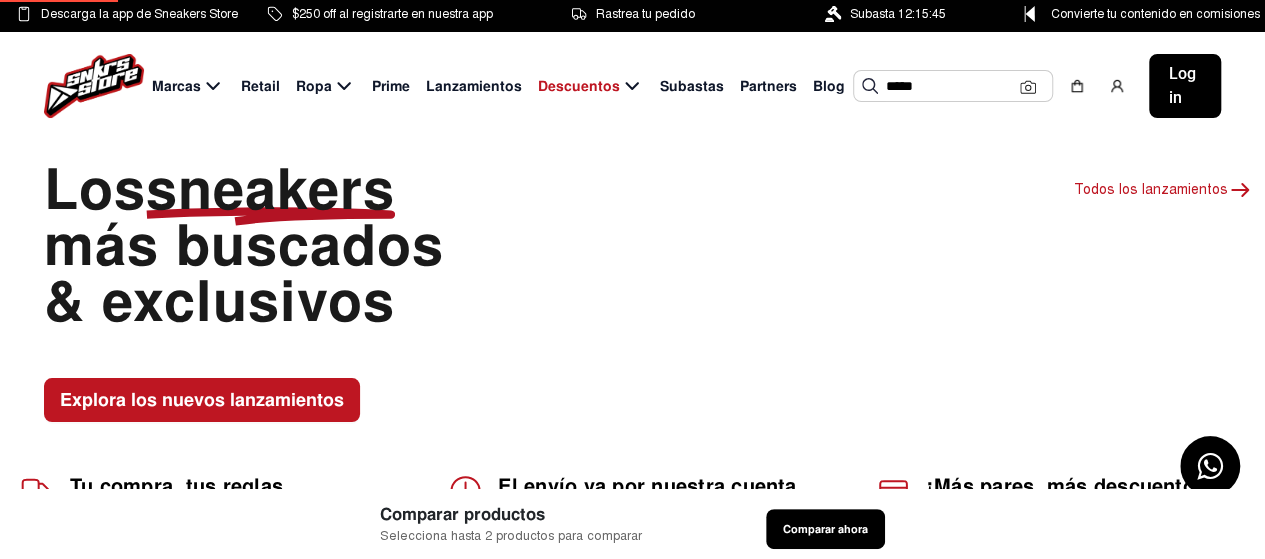 scroll, scrollTop: 0, scrollLeft: 0, axis: both 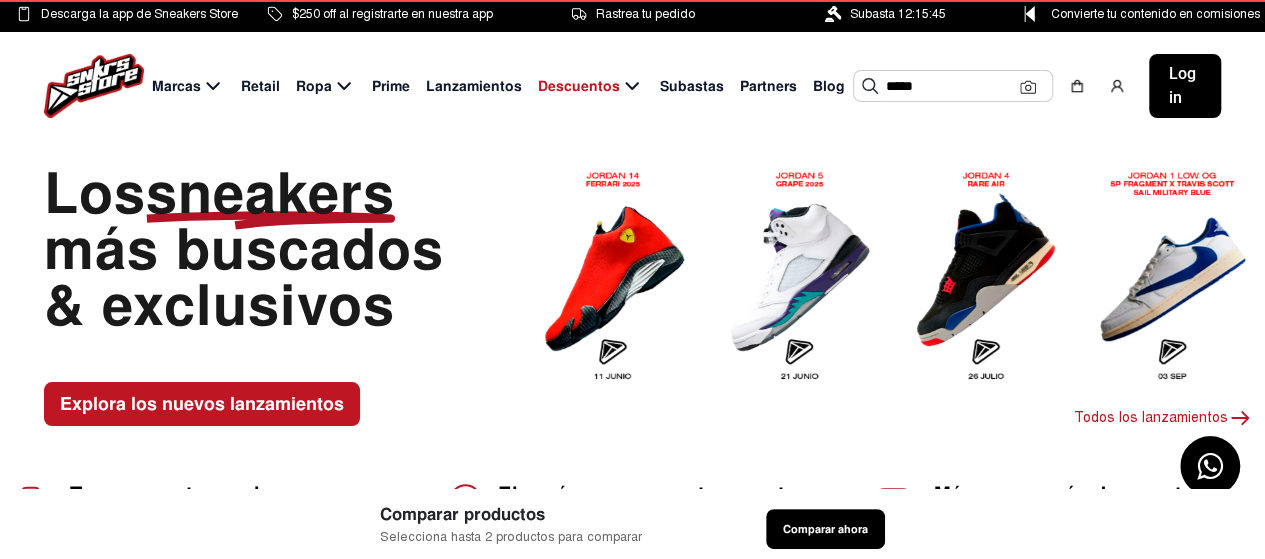 click on "*****" 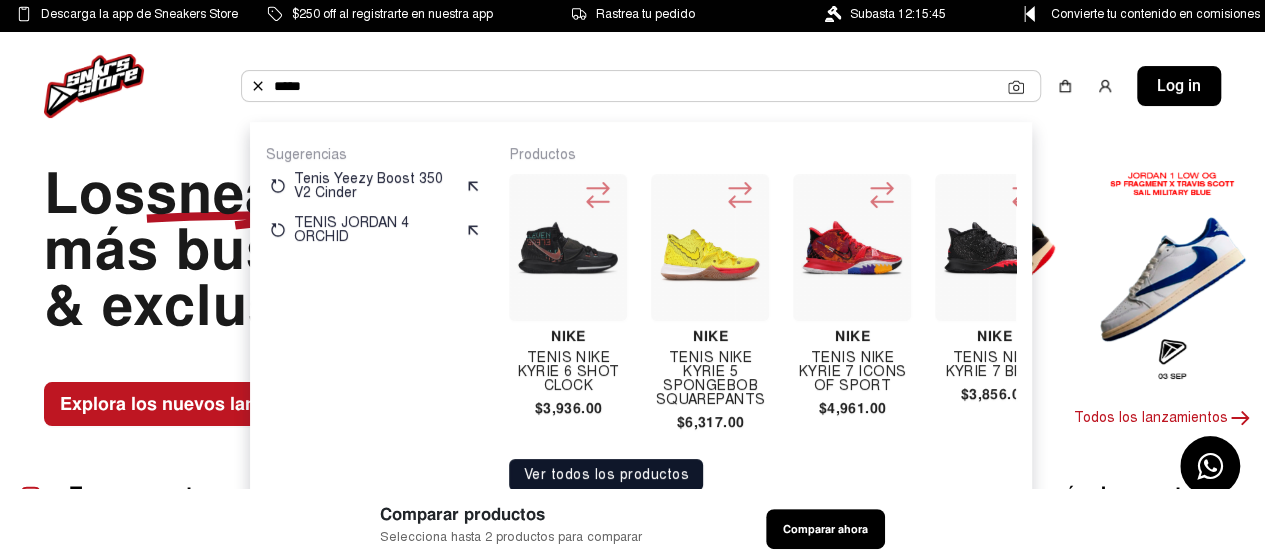click on "Ver todos los productos" 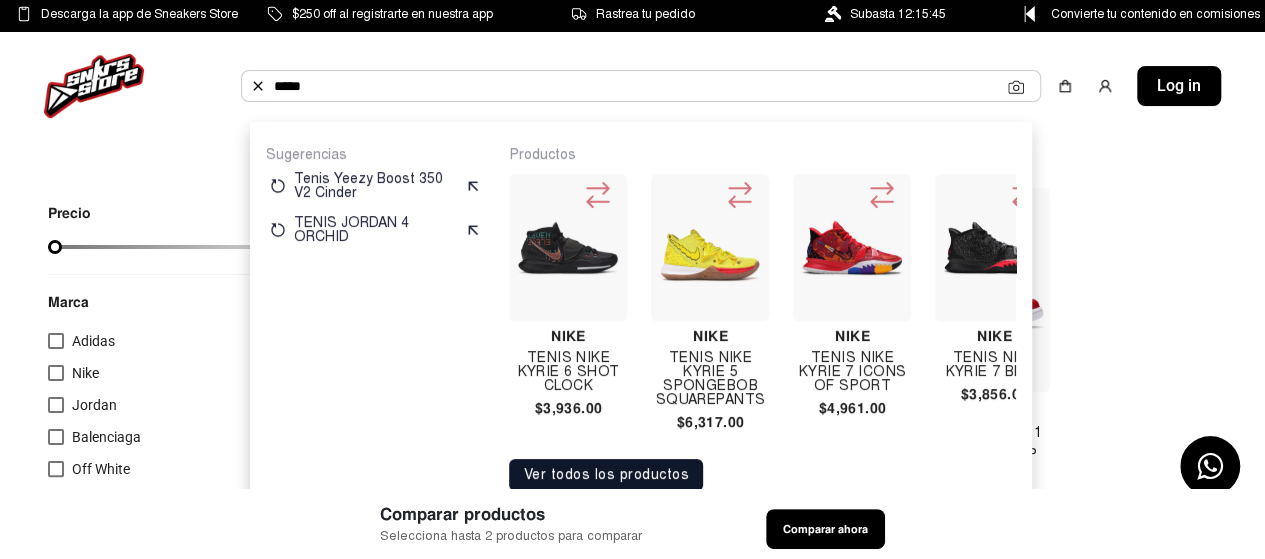 click on "Productos Nike Tenis Nike Kyrie 6 Shot Clock   $3,936.00  Nike Tenis Nike Kyrie 5 Spongebob Squarepants  $6,317.00  Nike Tenis Nike Kyrie 7 Icons Of Sport   $4,961.00  Nike Tenis Nike Kyrie 7 Bred  $3,856.00  Nike Tenis Nike Kyrie 4 N7  $3,696.00  Nike Tenis Nike Kyrie 7 Concepts  $4,061.00  Nike Tenis Nike Kyrie 7 1 World 1 People Pink  $3,674.00  Nike Tenis Nike Kyrie 5 Spongebob Patrick  $5,500.00  Nike Tenis Nike Kyrie 6 N7   $4,015.00   Ver todos los productos" 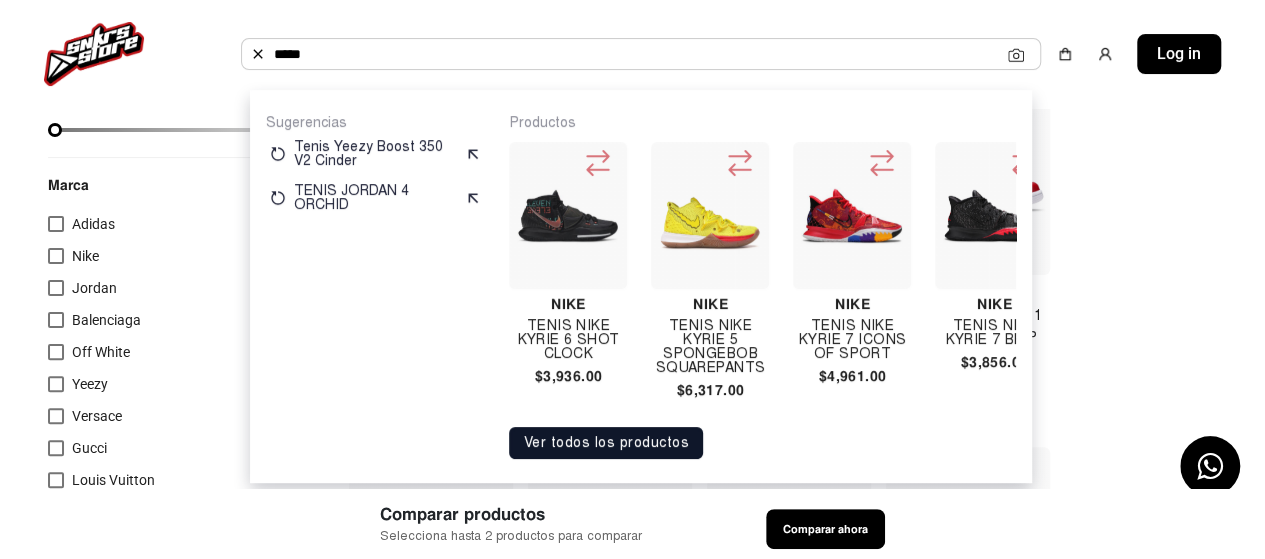 scroll, scrollTop: 162, scrollLeft: 0, axis: vertical 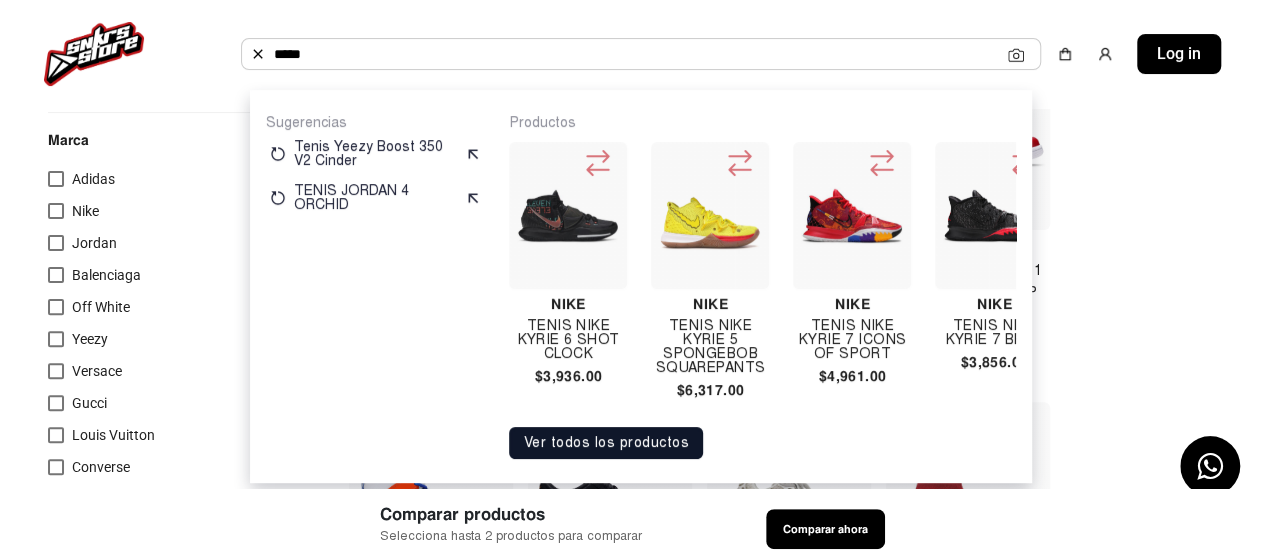 click on "Ver todos los productos" 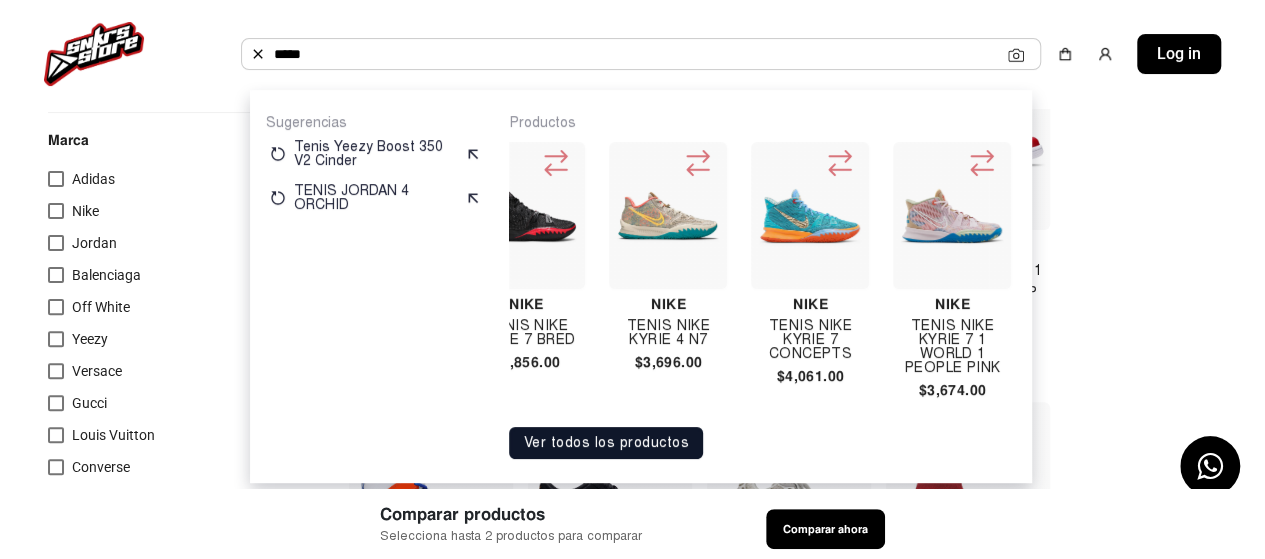 scroll, scrollTop: 0, scrollLeft: 470, axis: horizontal 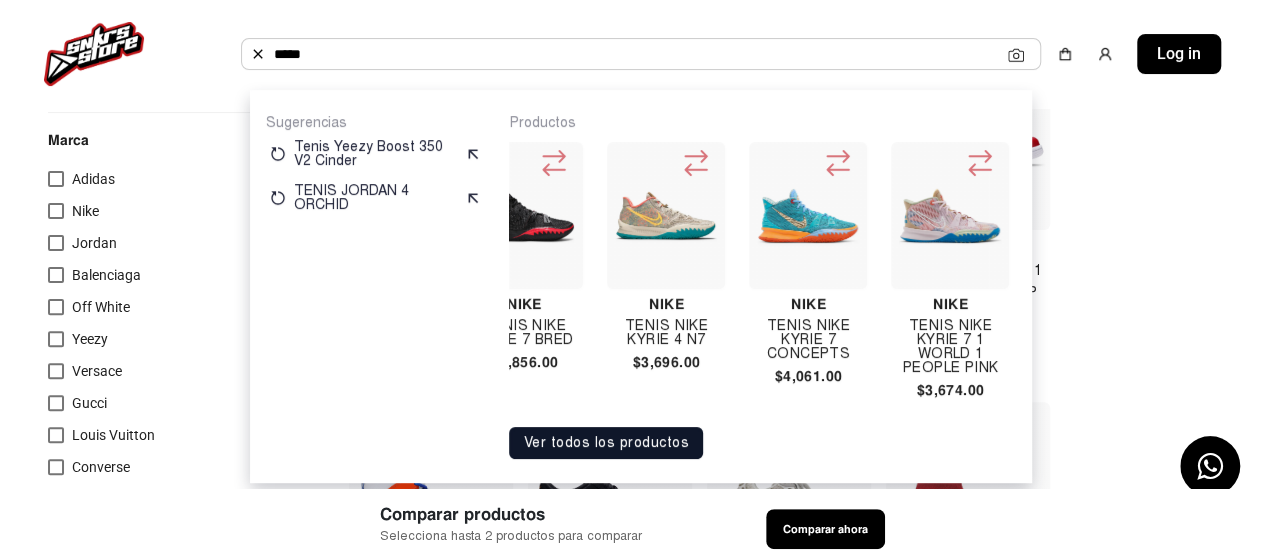click on "Tenis Nike Kyrie 7 Concepts" 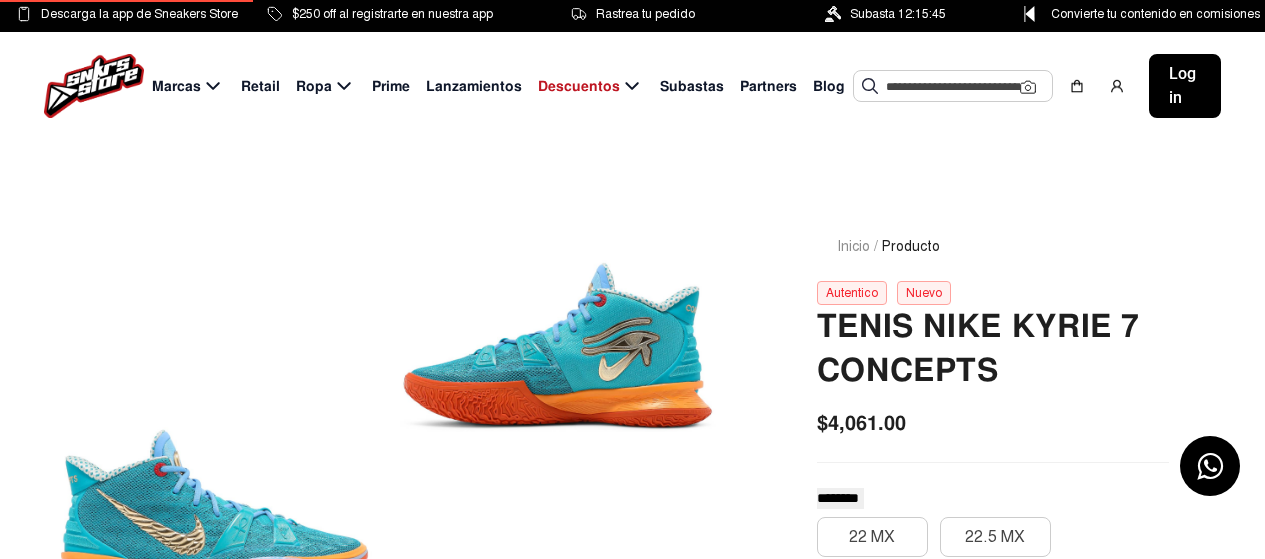 scroll, scrollTop: 0, scrollLeft: 0, axis: both 